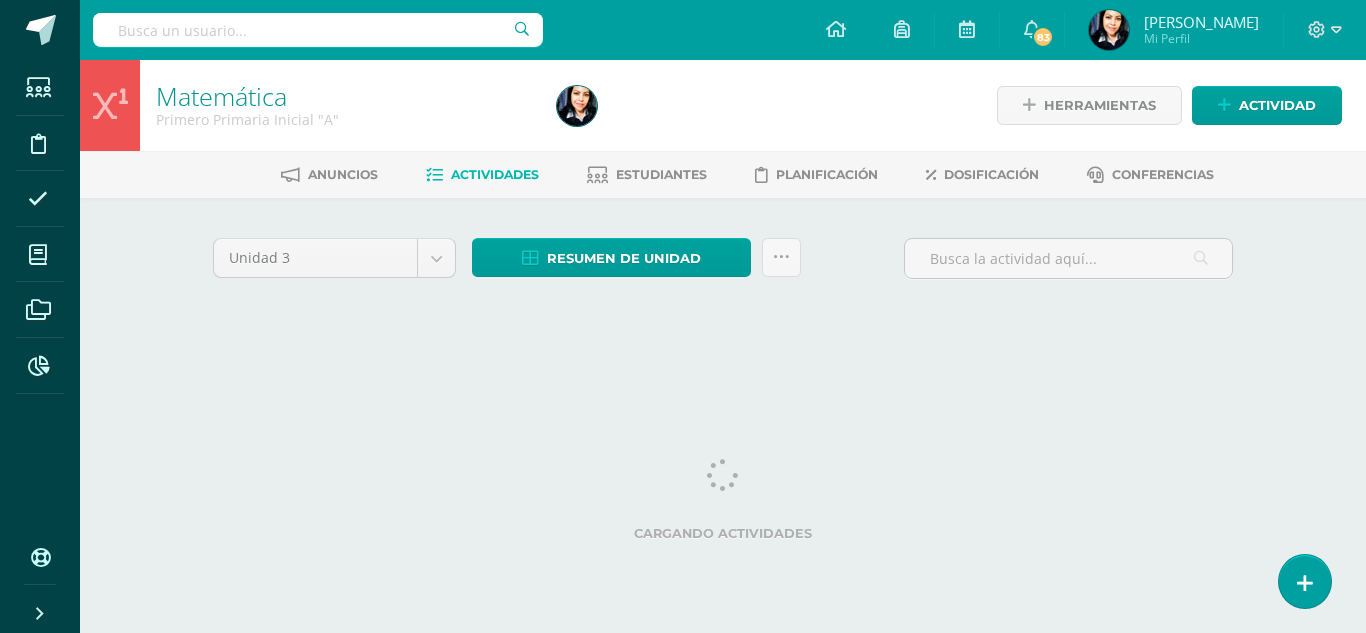 scroll, scrollTop: 0, scrollLeft: 0, axis: both 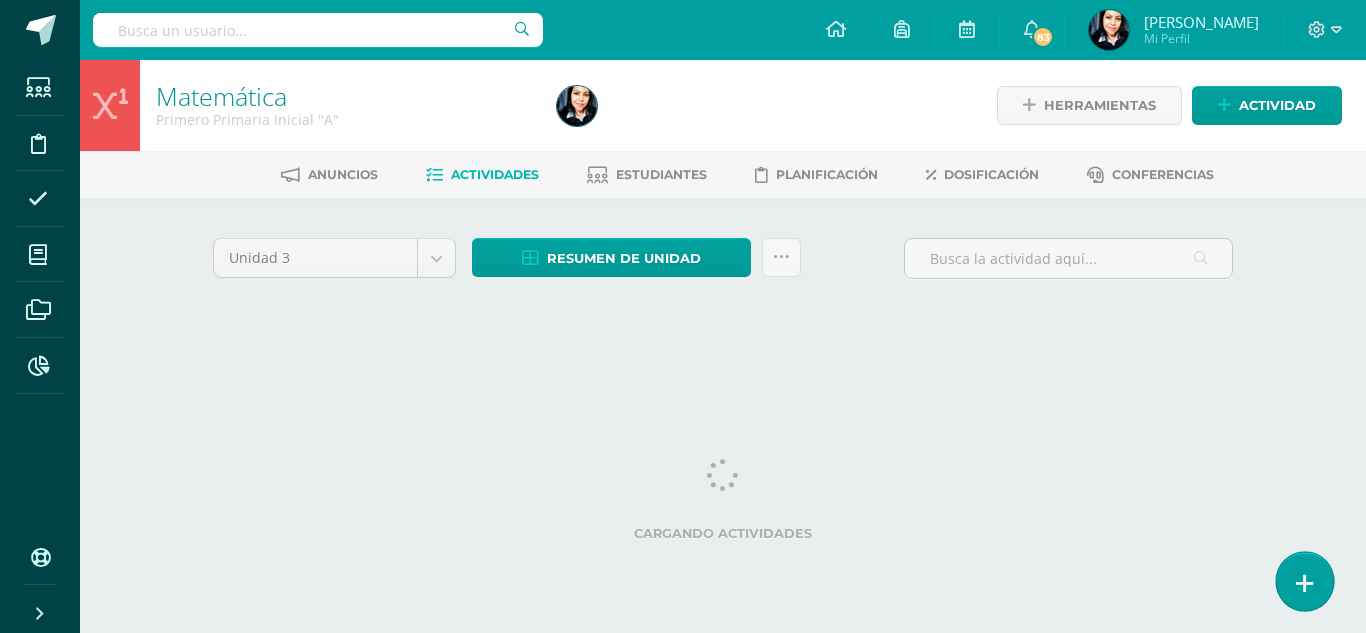 click at bounding box center [1304, 581] 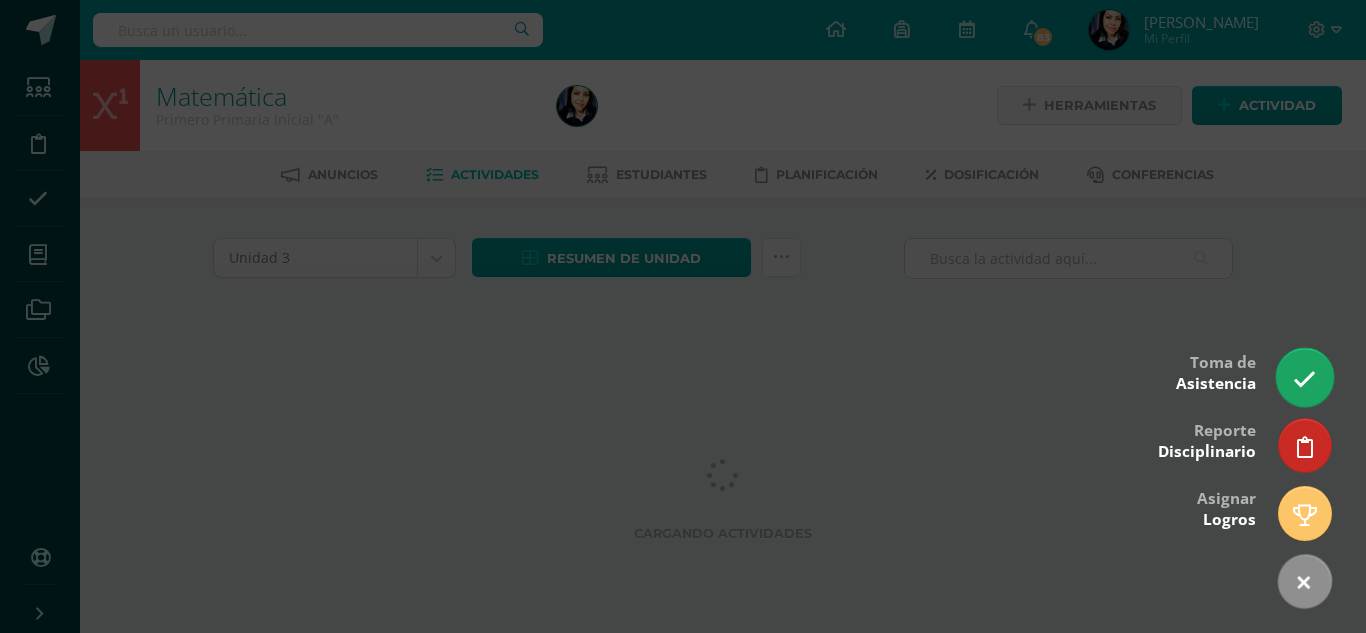 click at bounding box center (1304, 379) 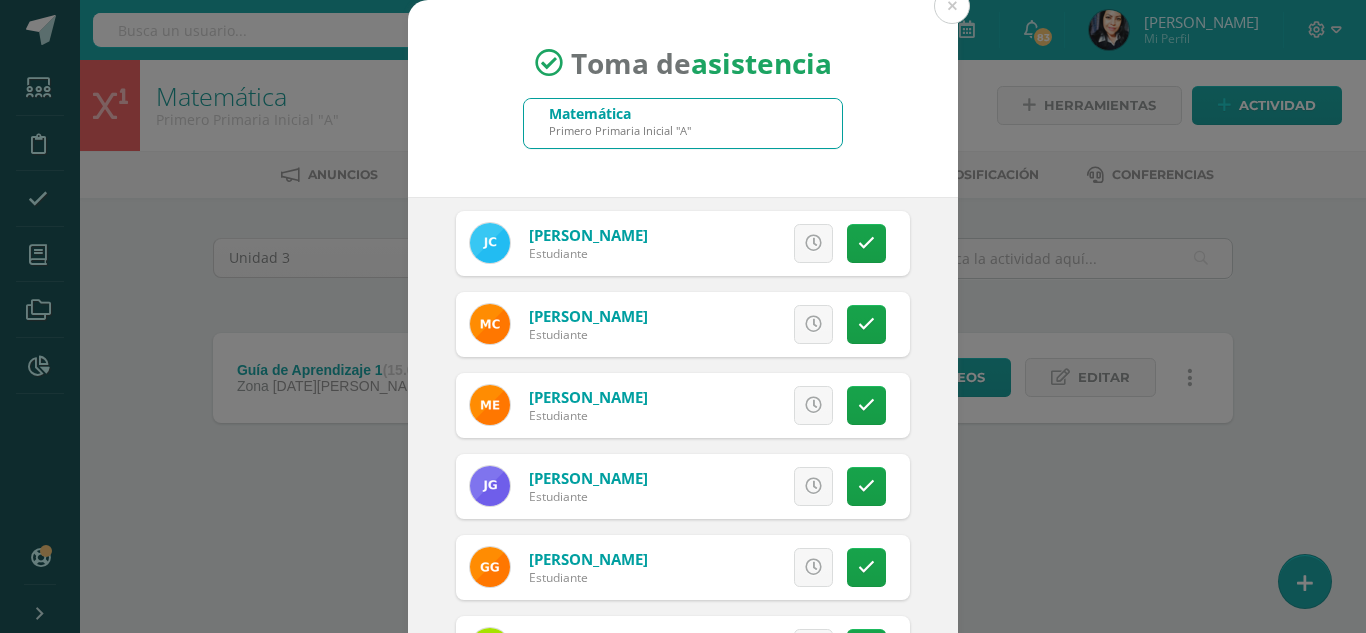 scroll, scrollTop: 500, scrollLeft: 0, axis: vertical 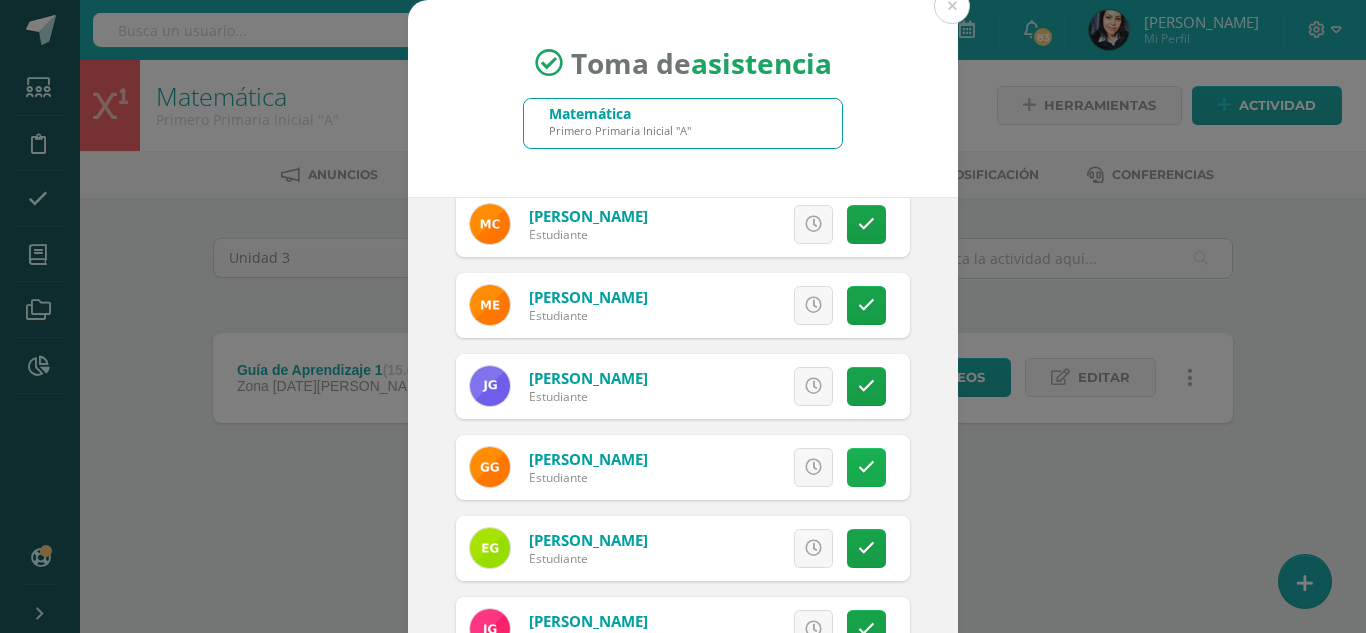click at bounding box center [866, 467] 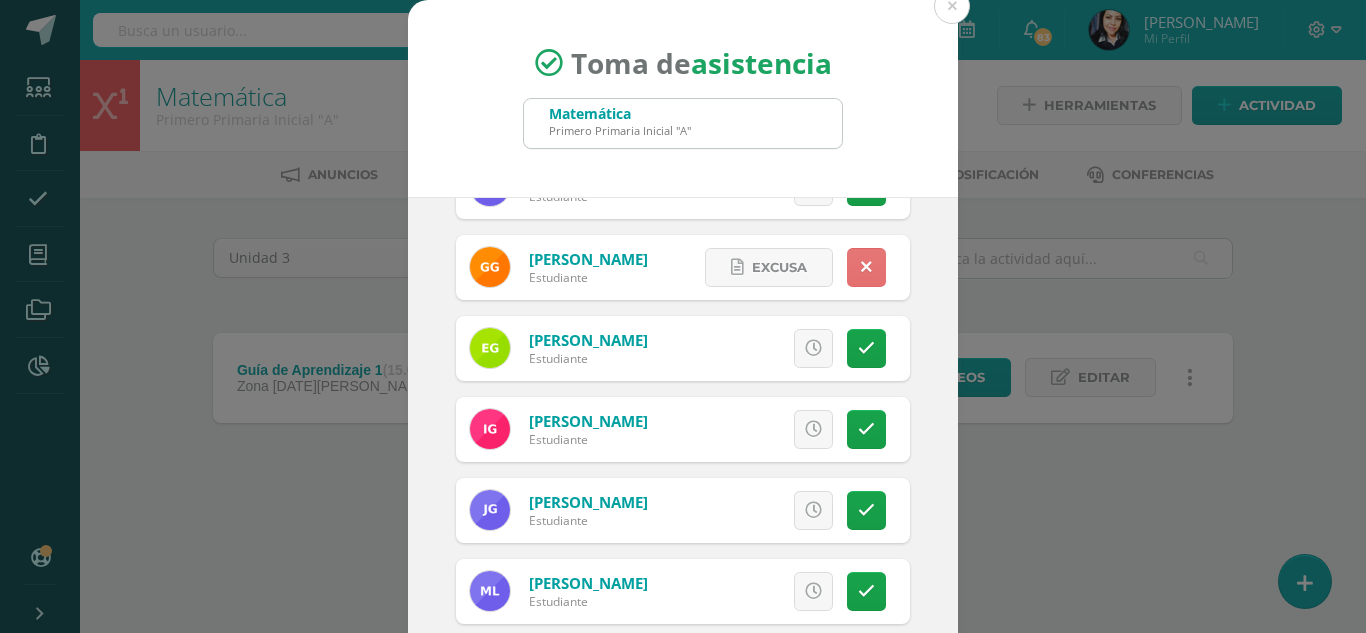 scroll, scrollTop: 900, scrollLeft: 0, axis: vertical 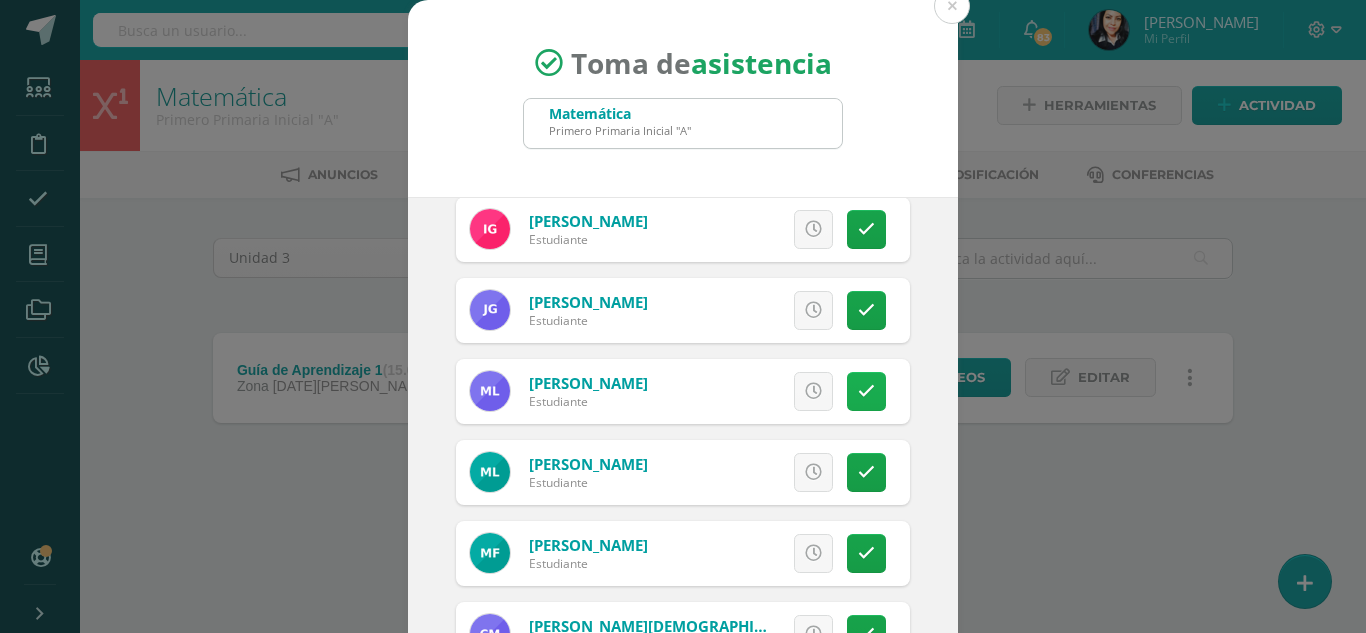 click at bounding box center (866, 391) 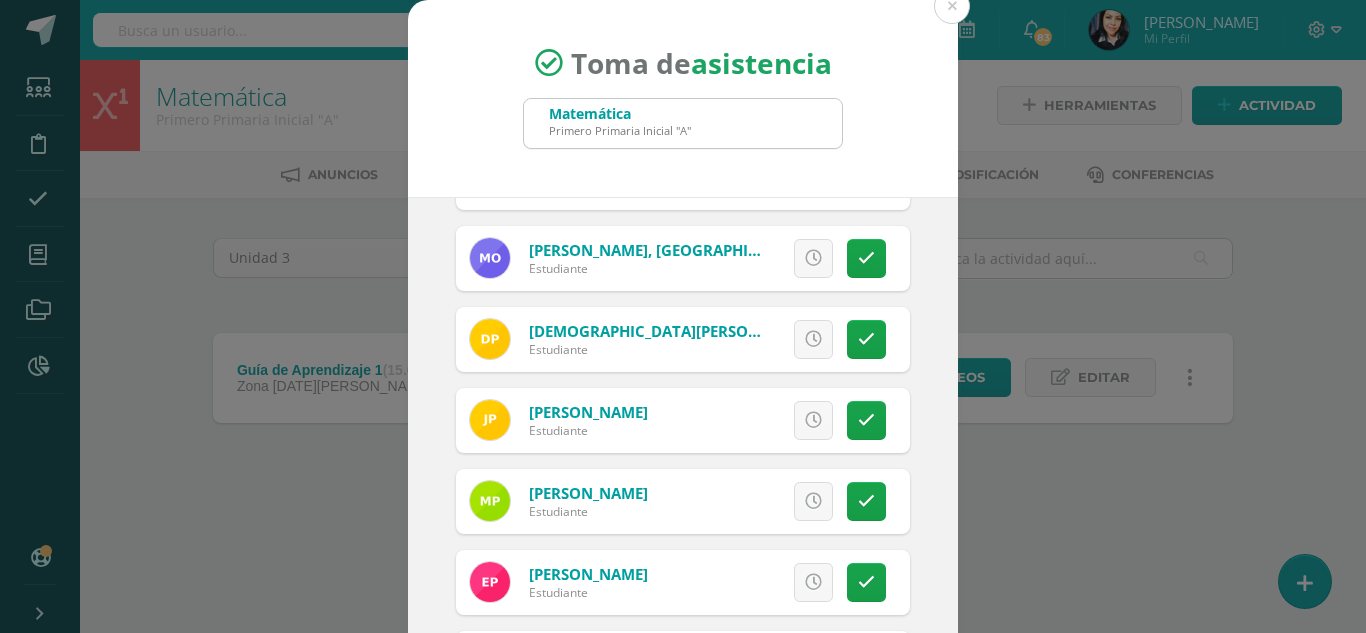 scroll, scrollTop: 1300, scrollLeft: 0, axis: vertical 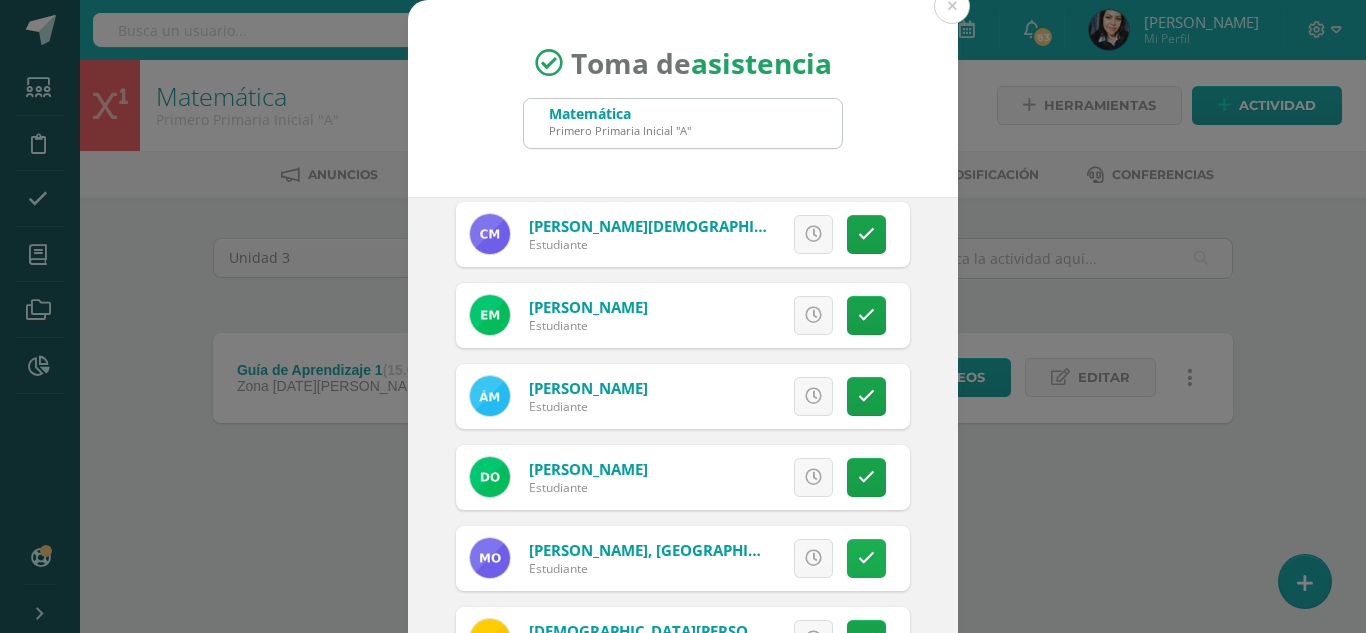 click at bounding box center (866, 558) 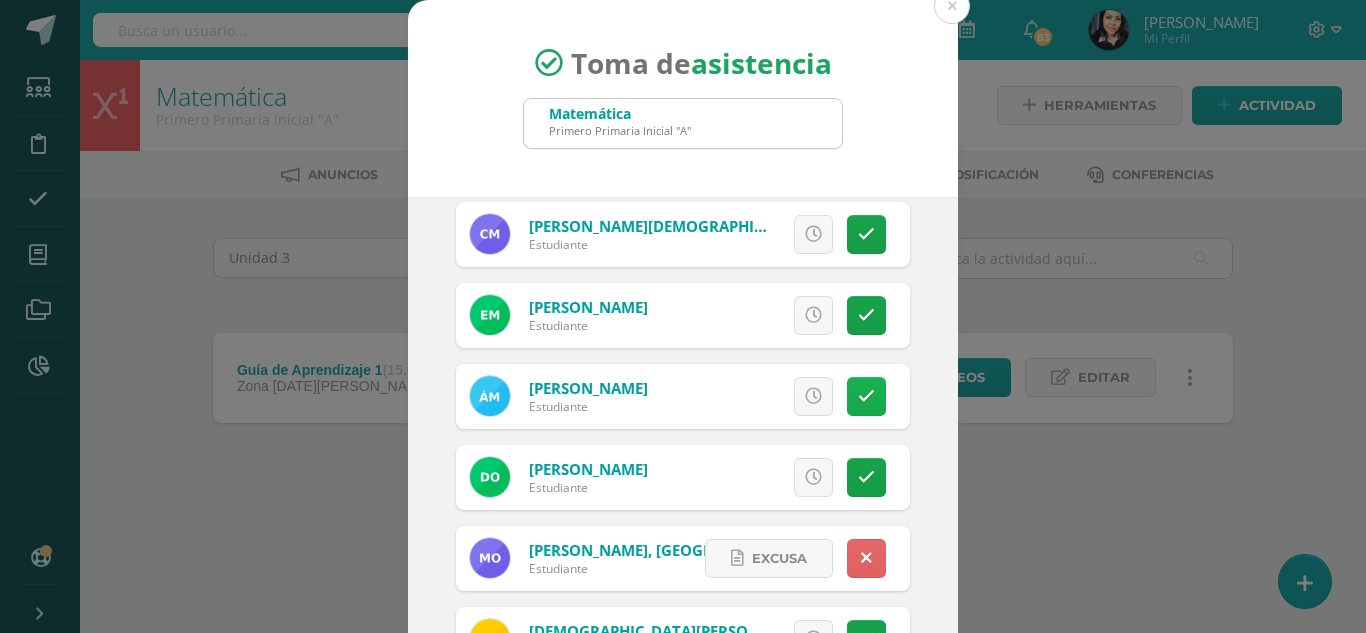 click at bounding box center [866, 396] 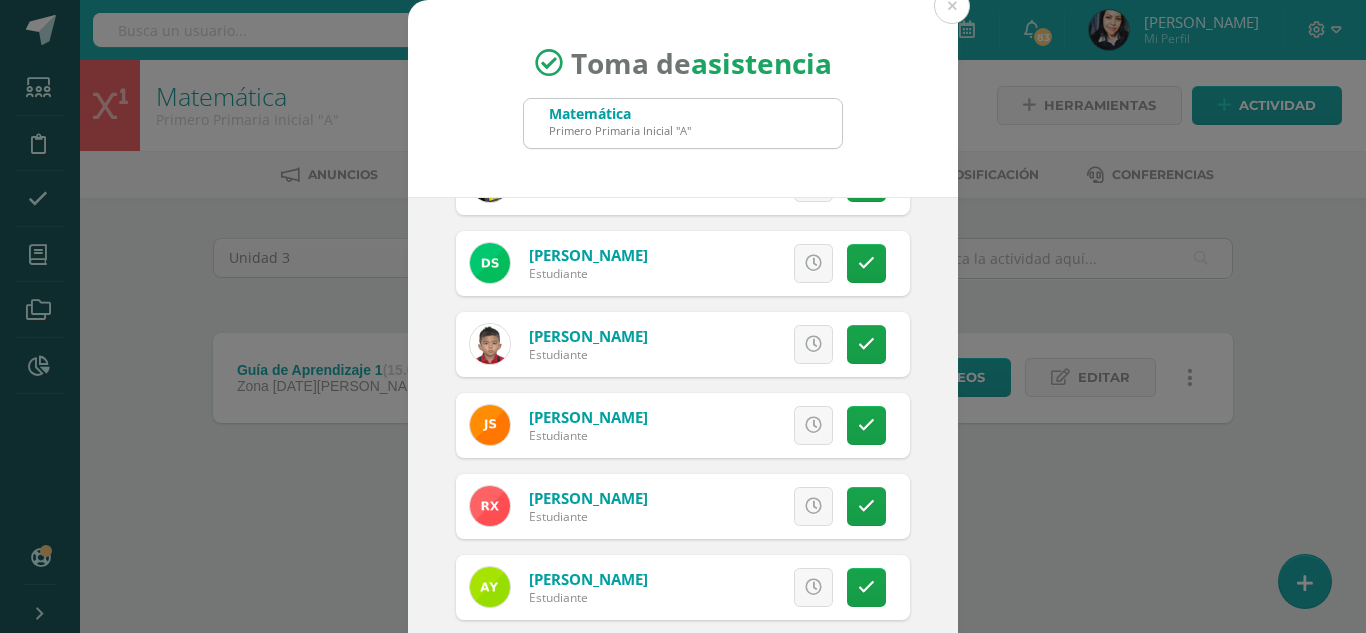 scroll, scrollTop: 1943, scrollLeft: 0, axis: vertical 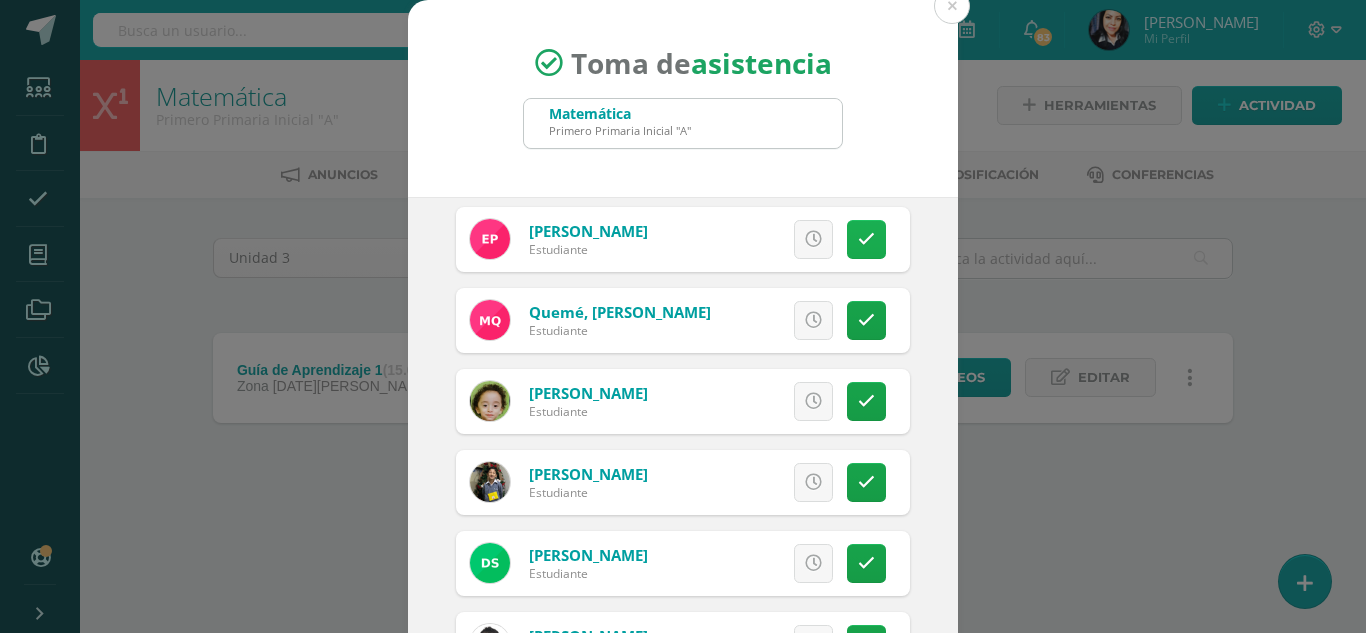 click at bounding box center (866, 239) 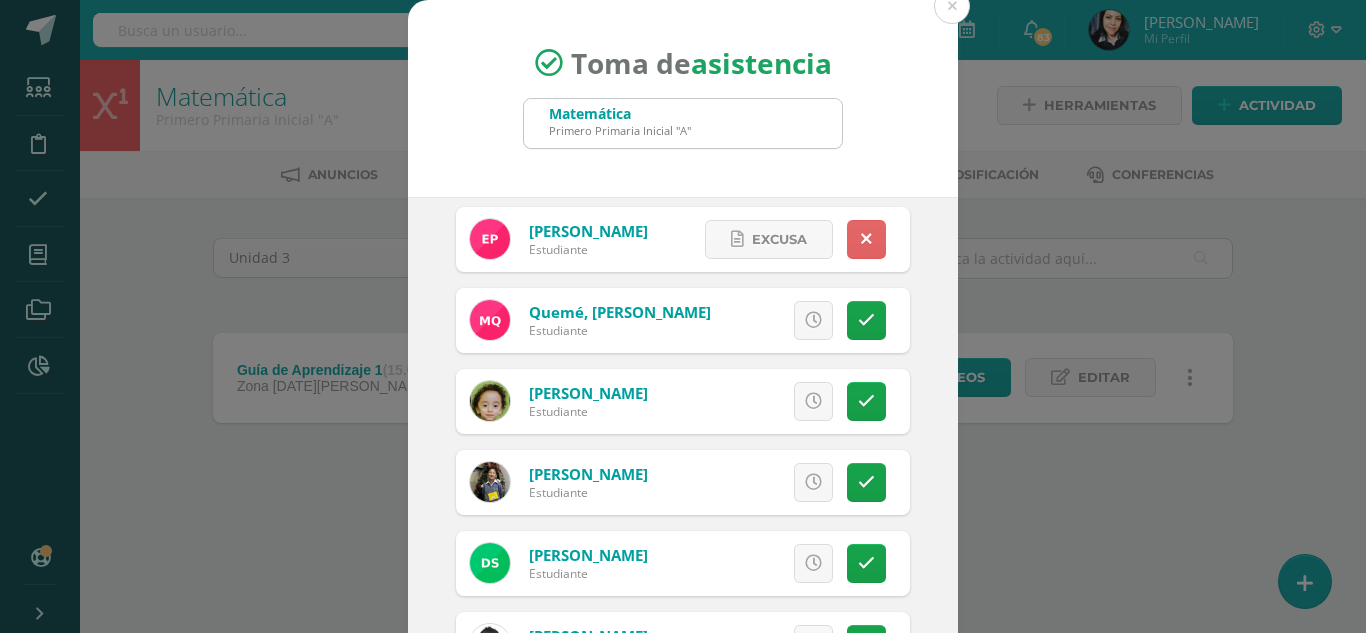 scroll, scrollTop: 2243, scrollLeft: 0, axis: vertical 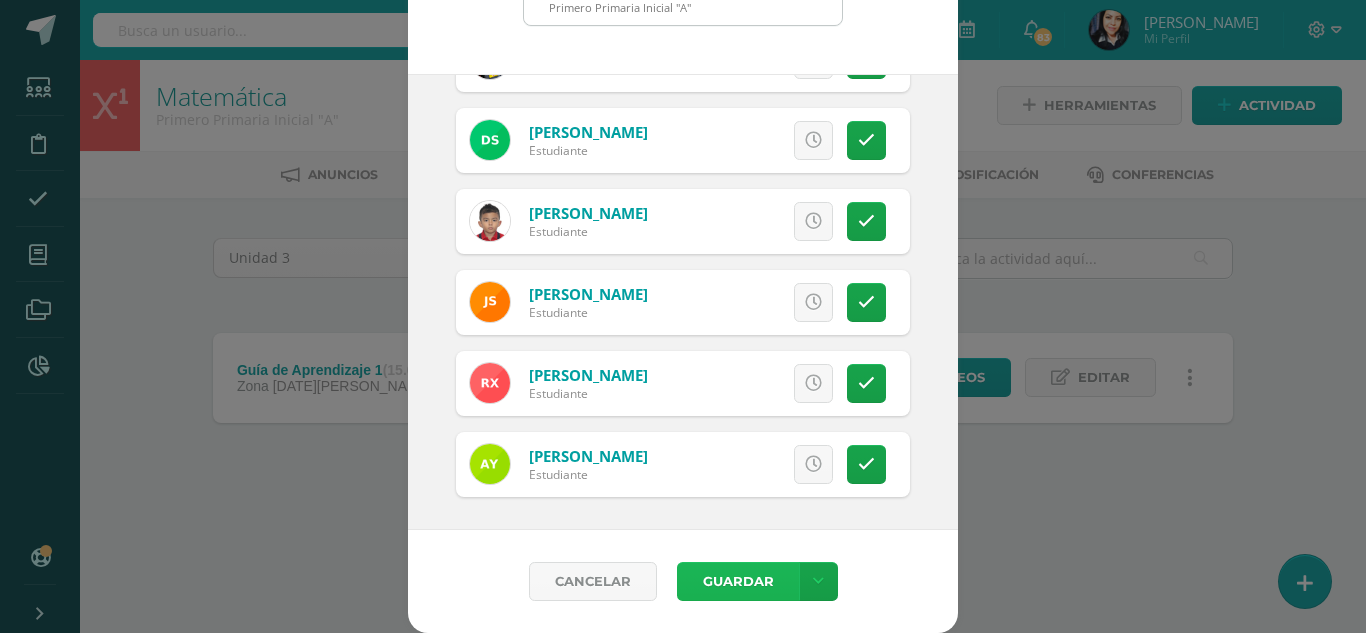 click on "Guardar" at bounding box center (738, 581) 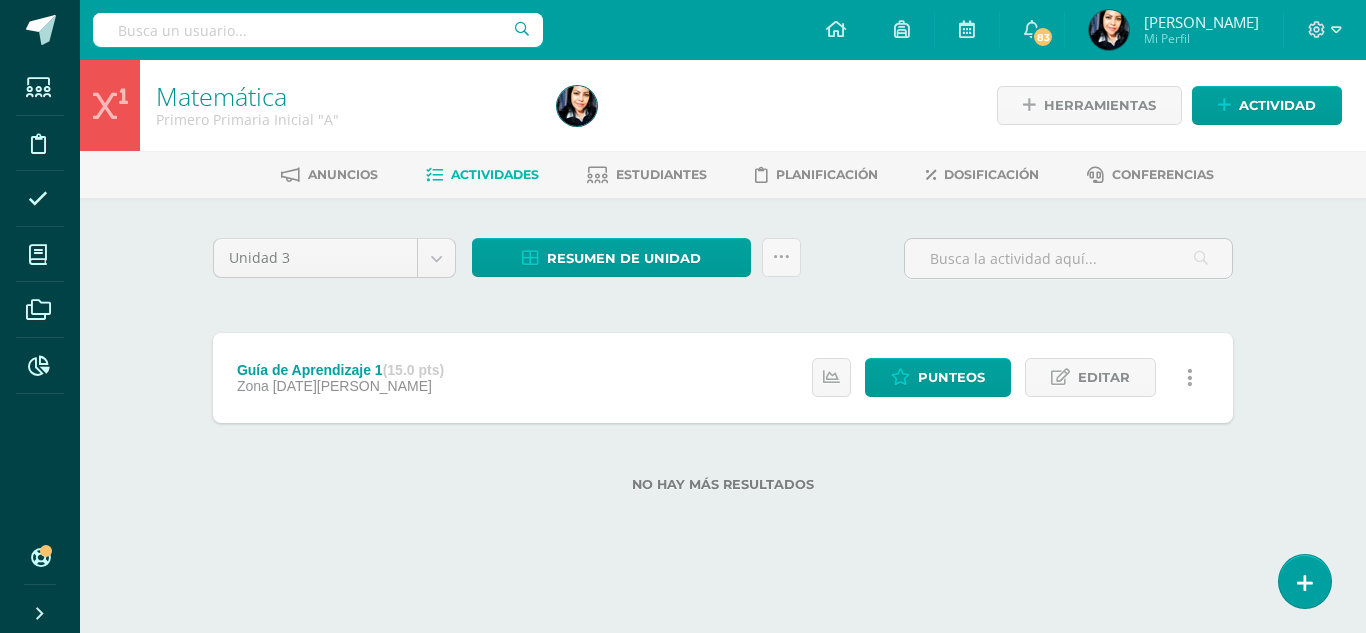 scroll, scrollTop: 0, scrollLeft: 0, axis: both 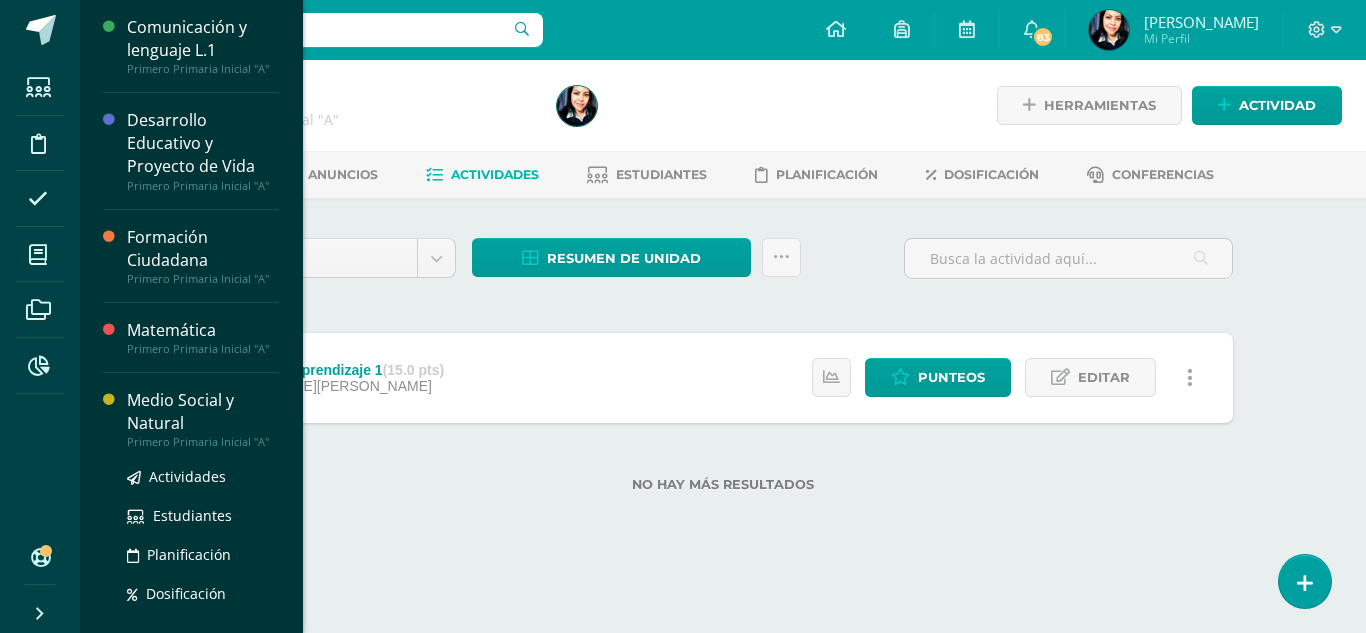 click on "Medio Social y Natural" at bounding box center (203, 412) 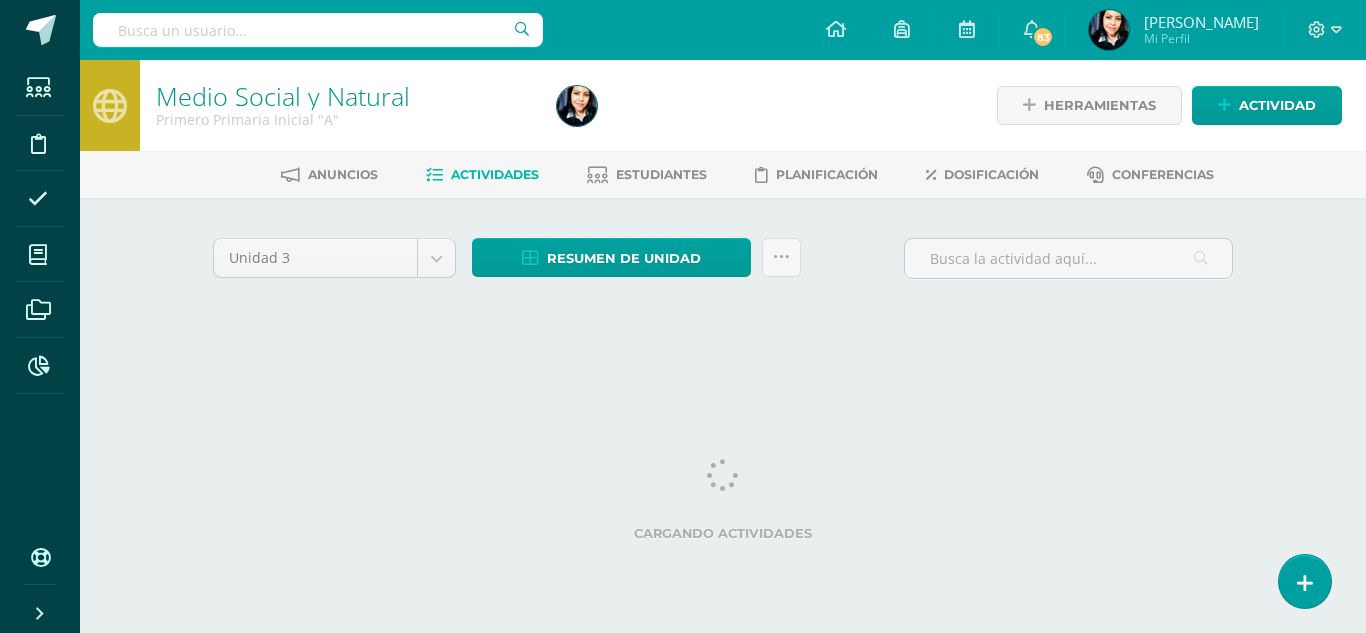 scroll, scrollTop: 0, scrollLeft: 0, axis: both 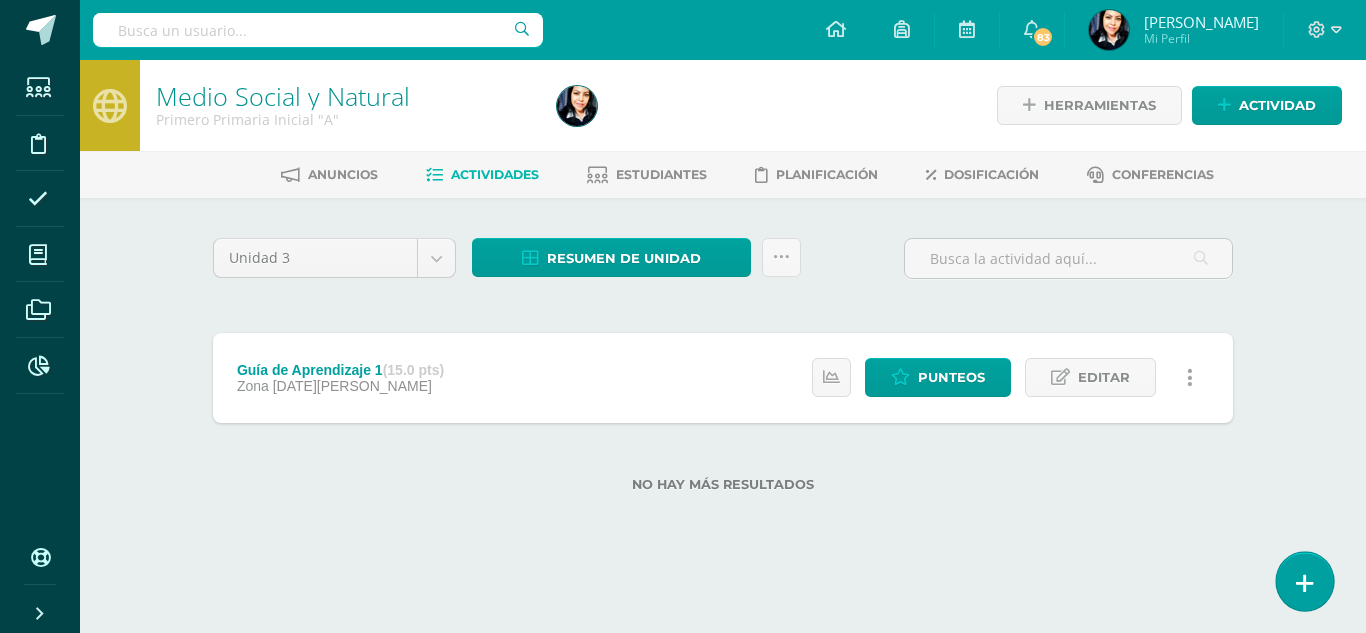 click at bounding box center (1305, 583) 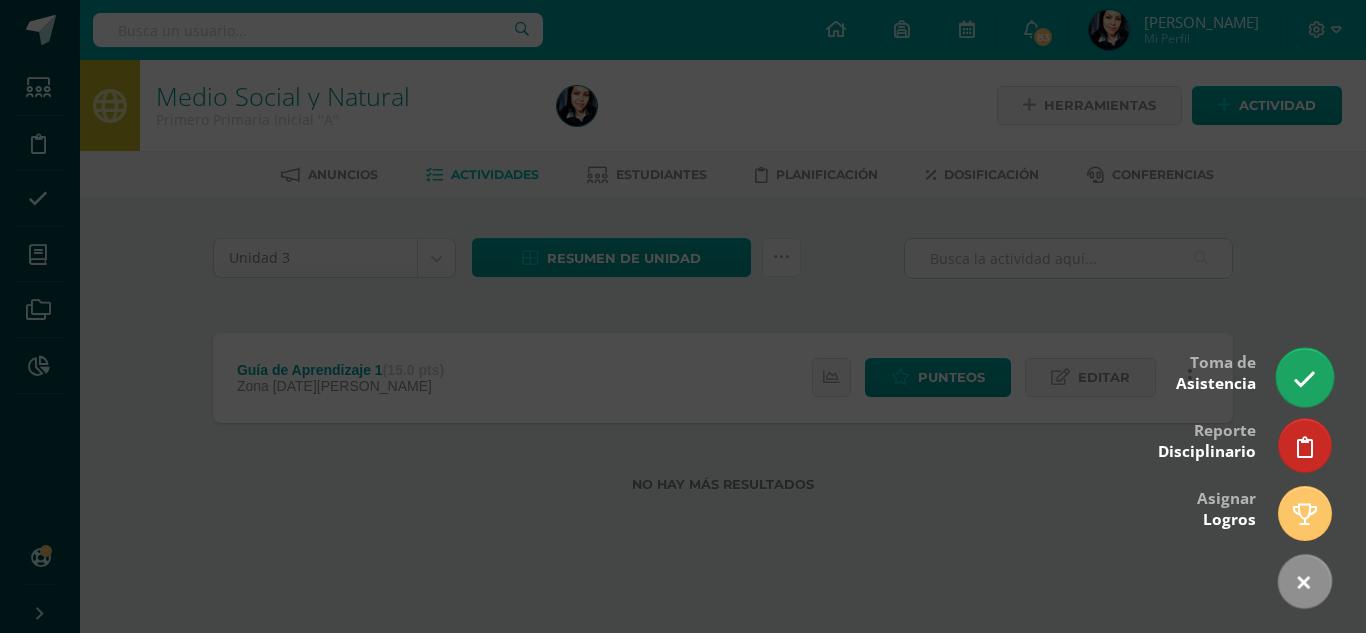click at bounding box center [1304, 379] 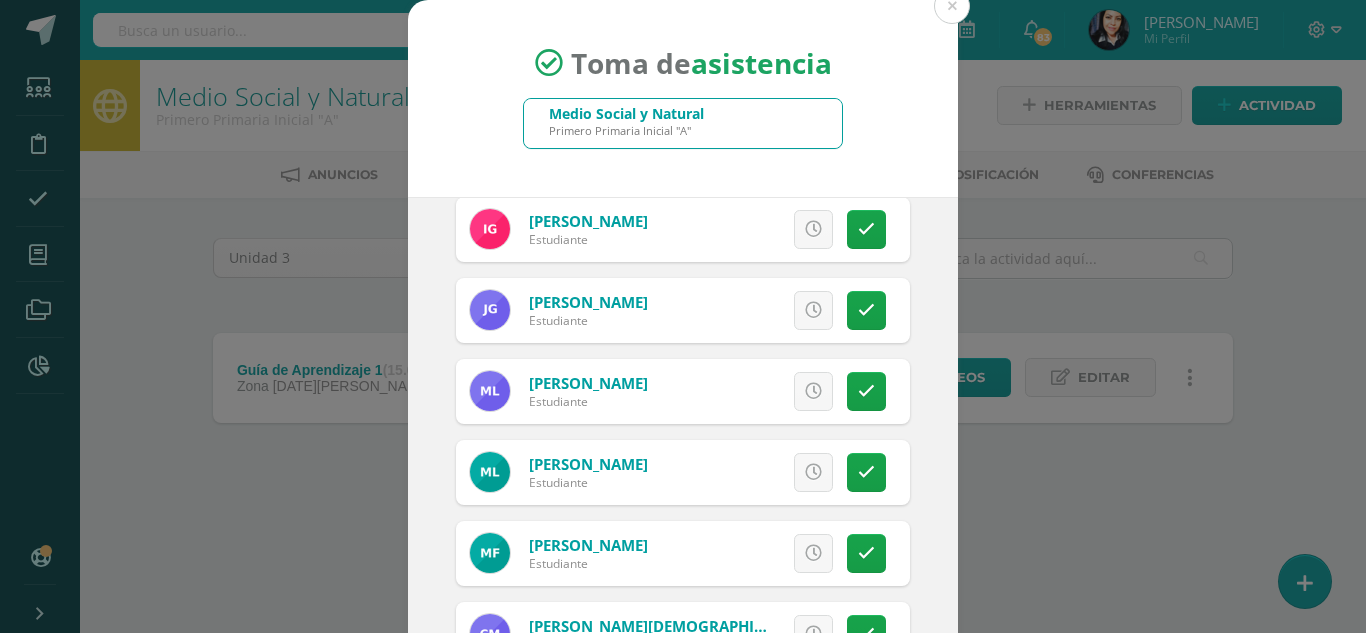 scroll, scrollTop: 700, scrollLeft: 0, axis: vertical 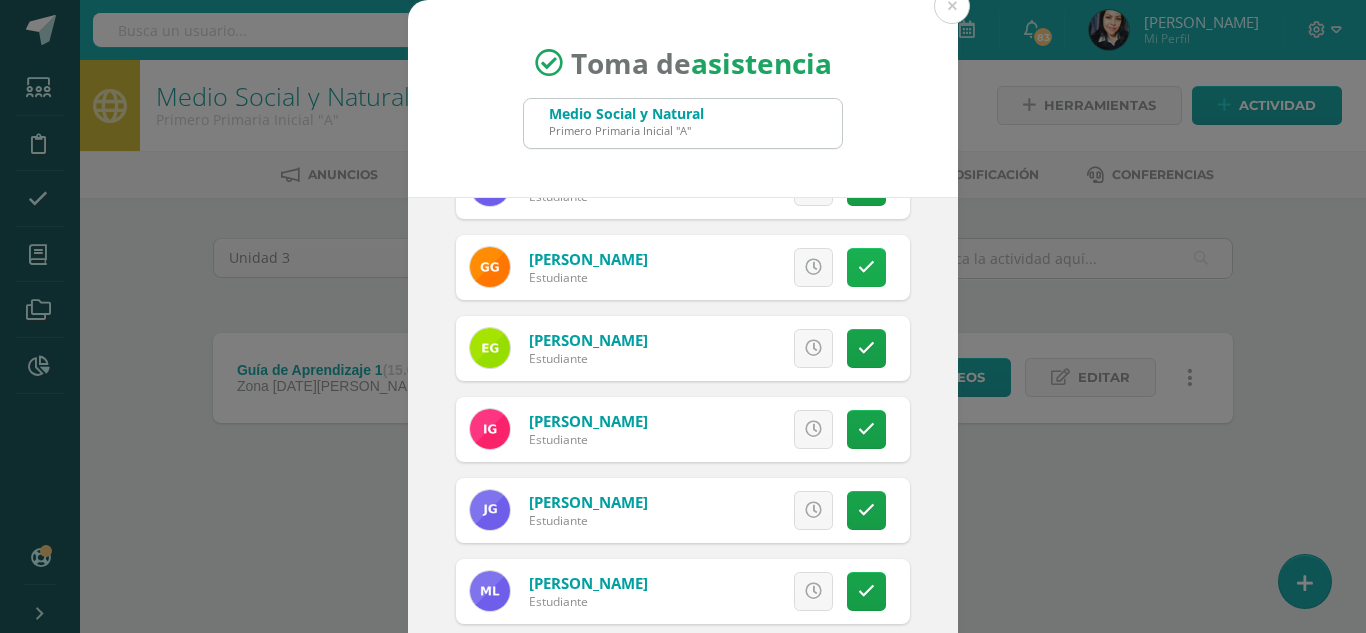 click at bounding box center [866, 267] 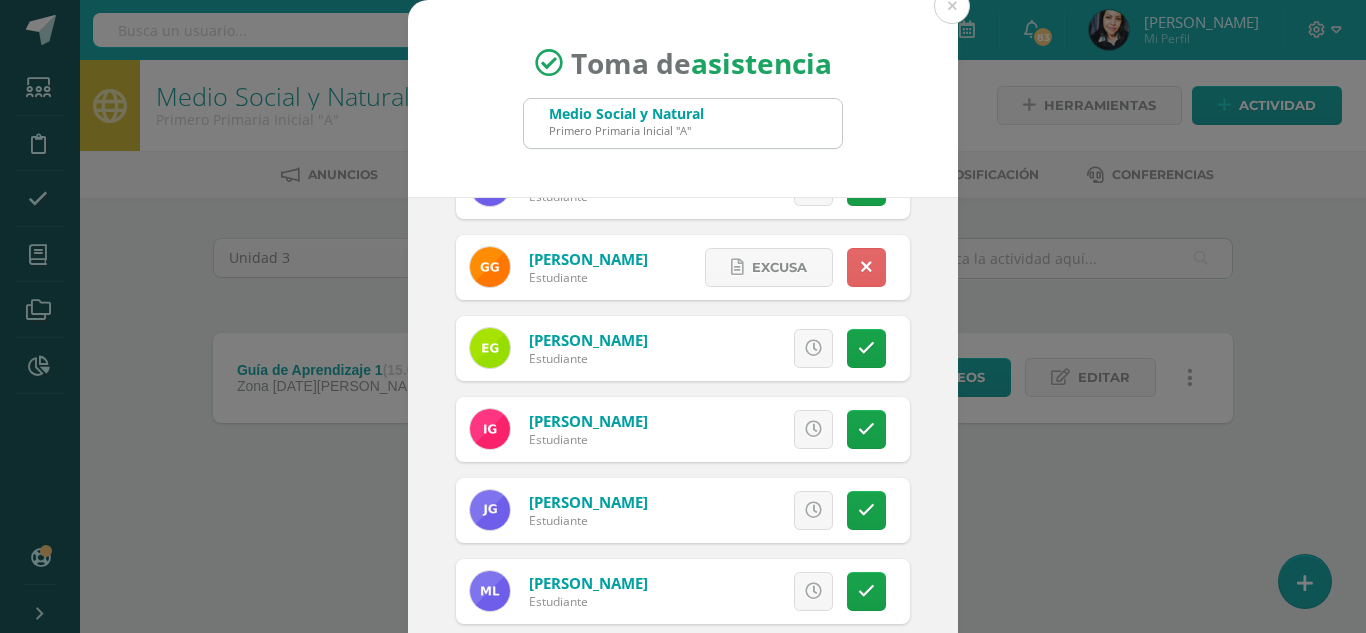 scroll, scrollTop: 800, scrollLeft: 0, axis: vertical 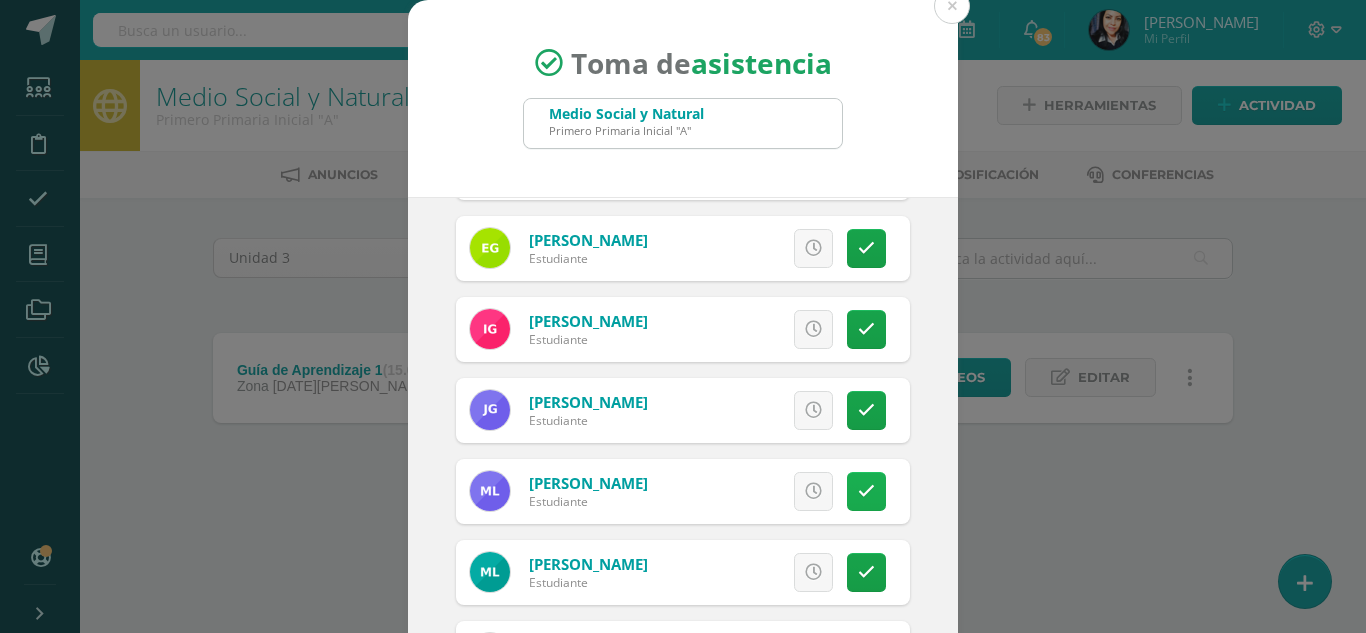 click at bounding box center [866, 491] 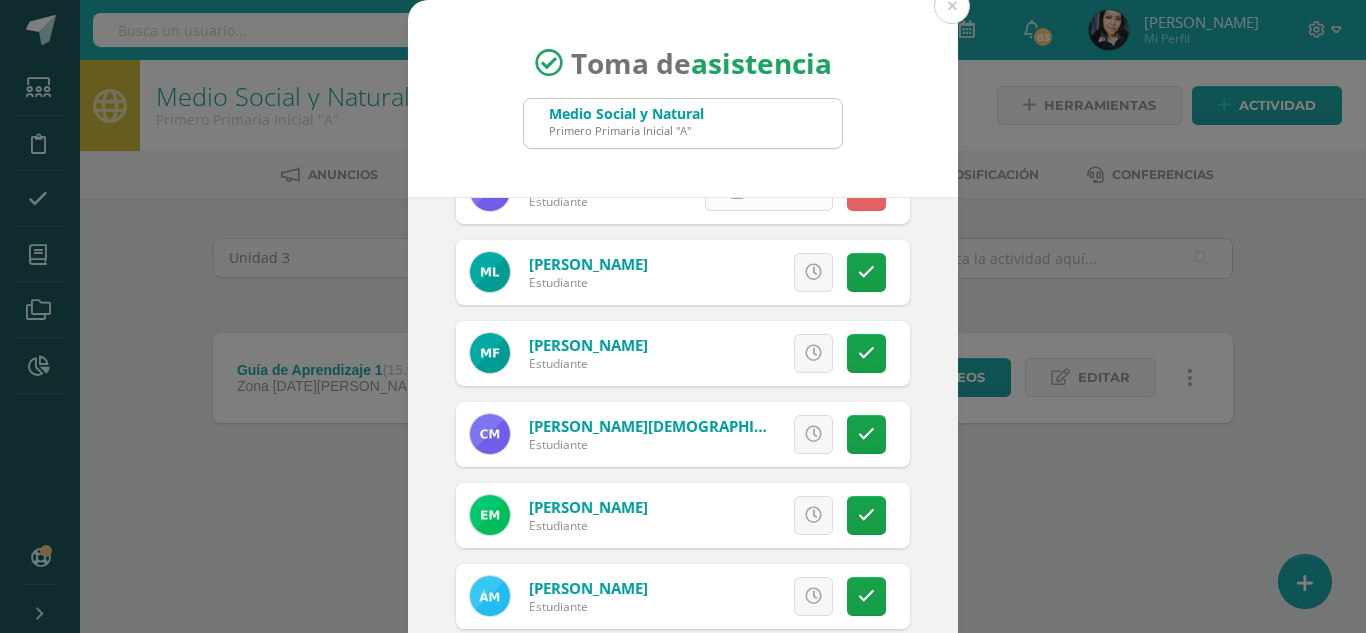 scroll, scrollTop: 1200, scrollLeft: 0, axis: vertical 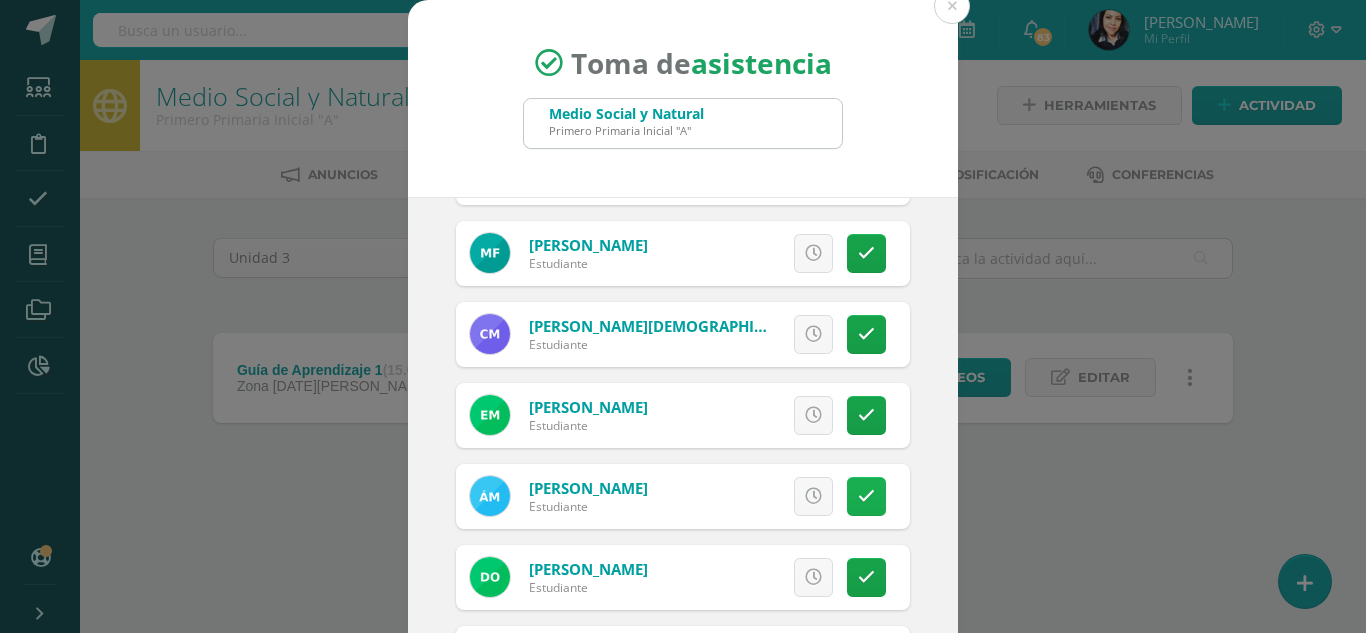 click at bounding box center [866, 496] 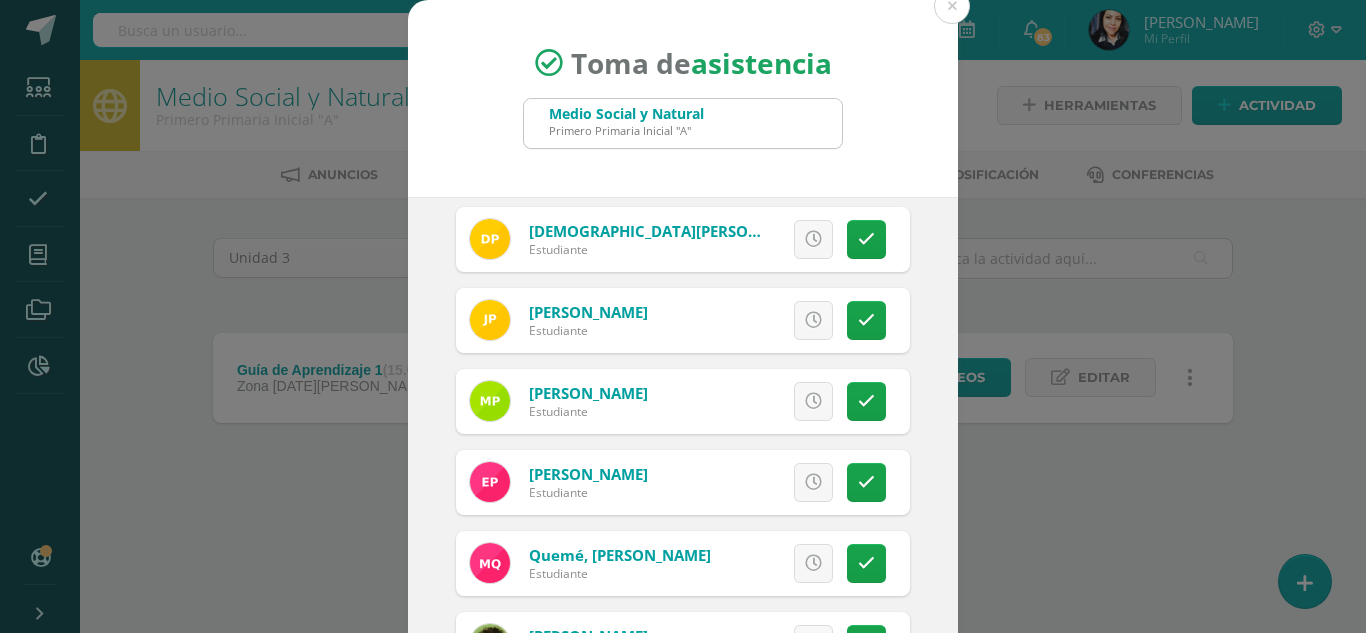 scroll, scrollTop: 1600, scrollLeft: 0, axis: vertical 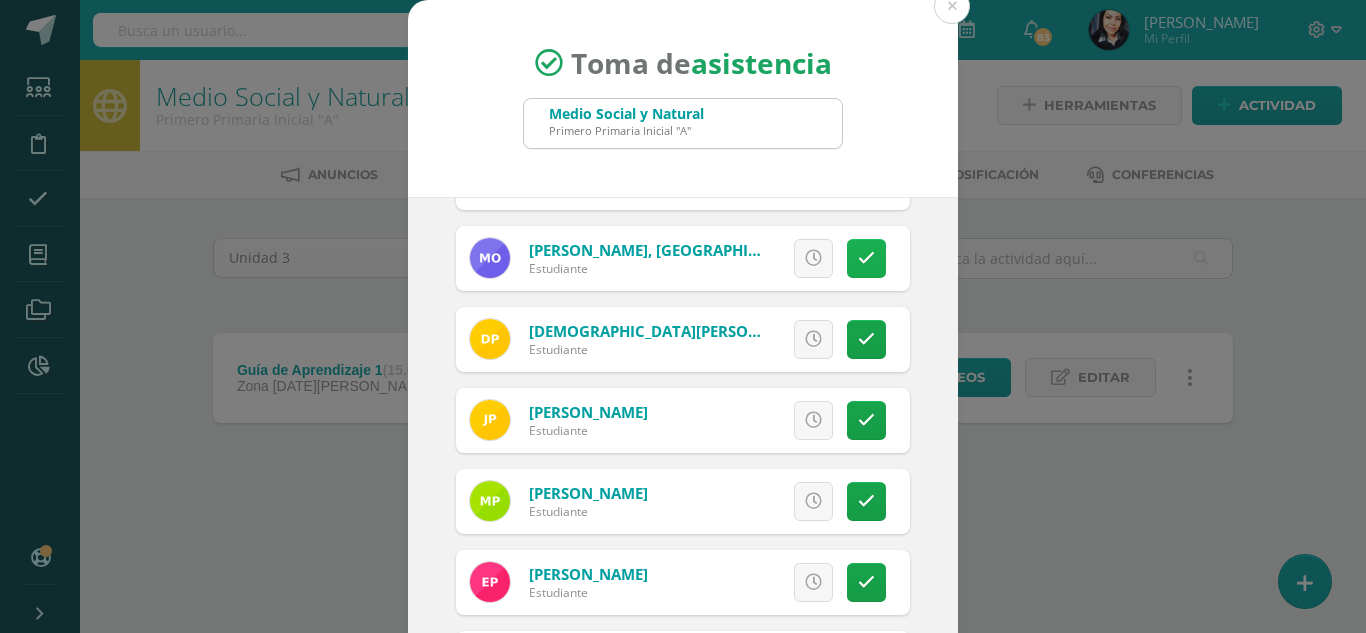 click at bounding box center (866, 258) 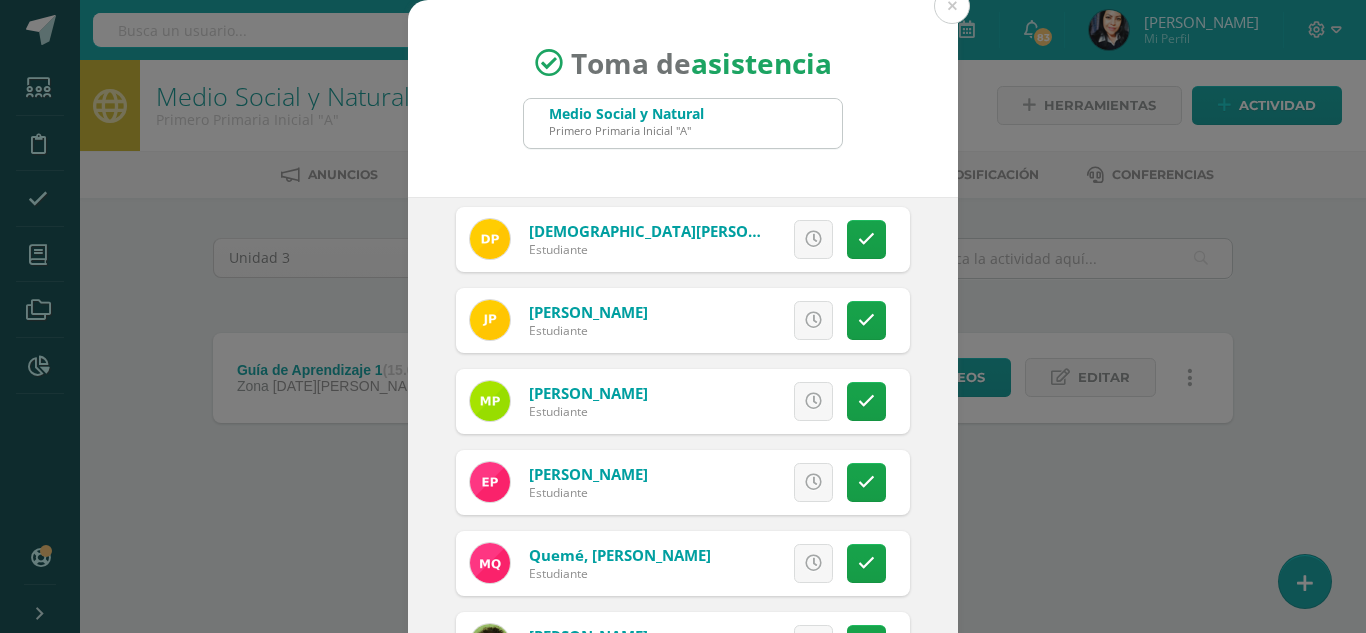 scroll, scrollTop: 1800, scrollLeft: 0, axis: vertical 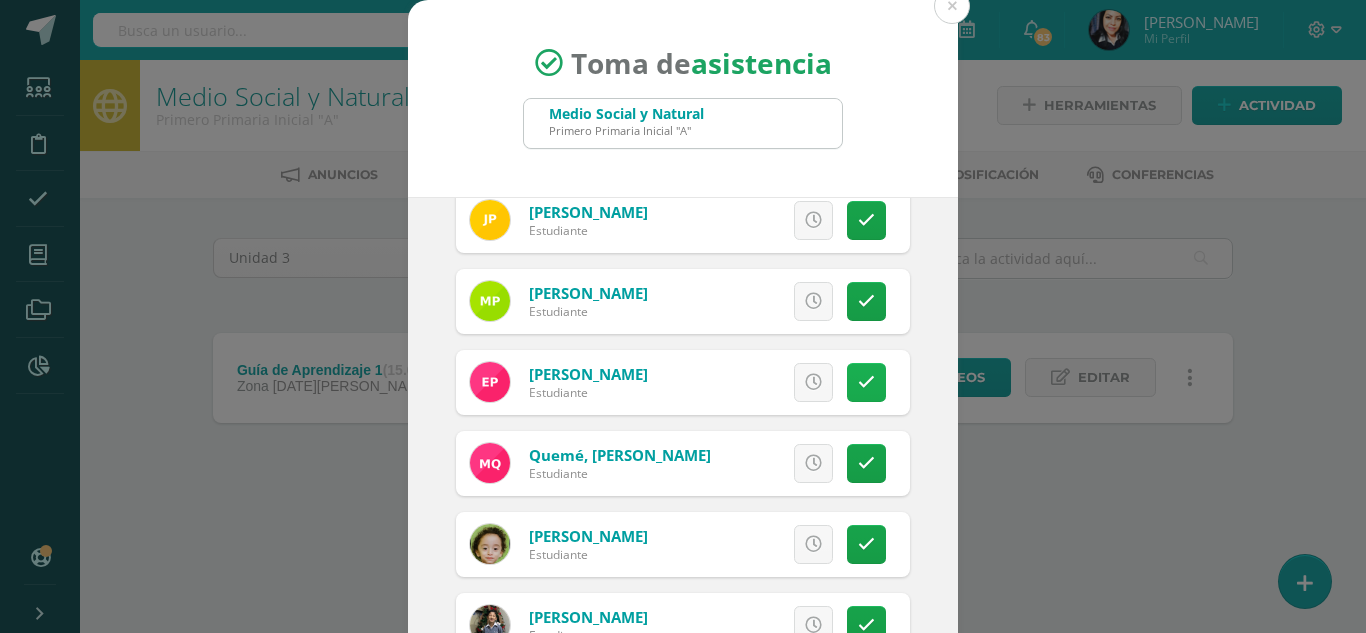 click at bounding box center [866, 382] 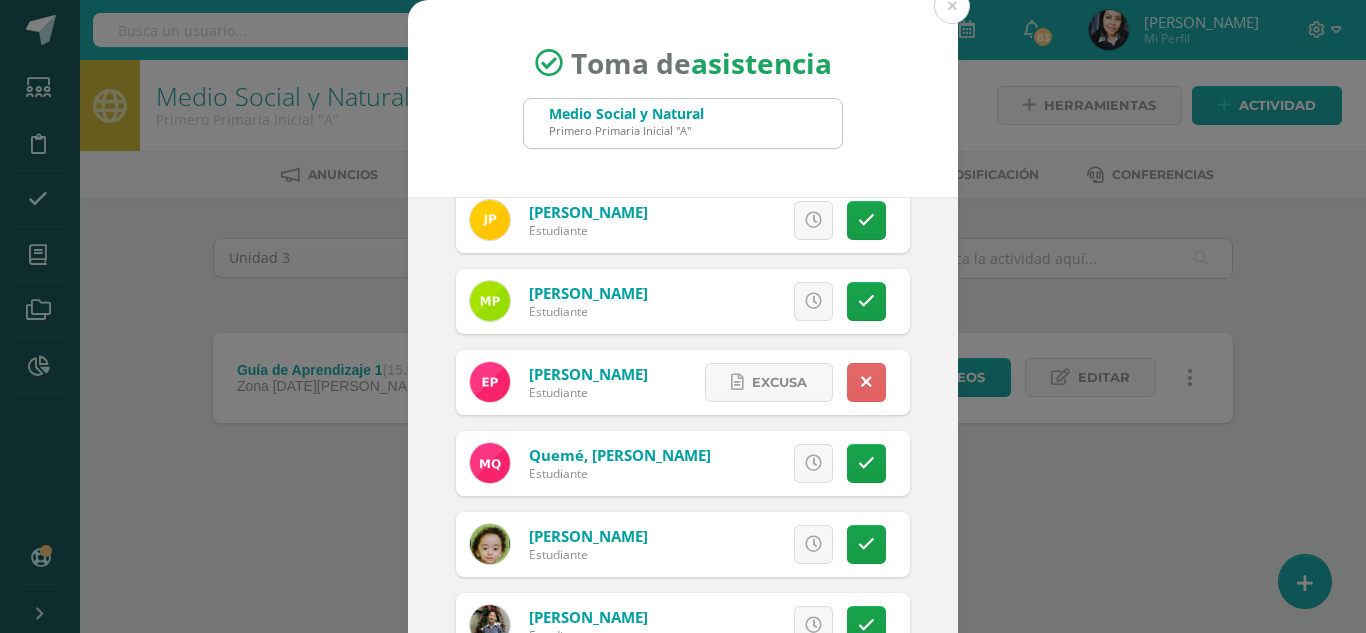 scroll, scrollTop: 2243, scrollLeft: 0, axis: vertical 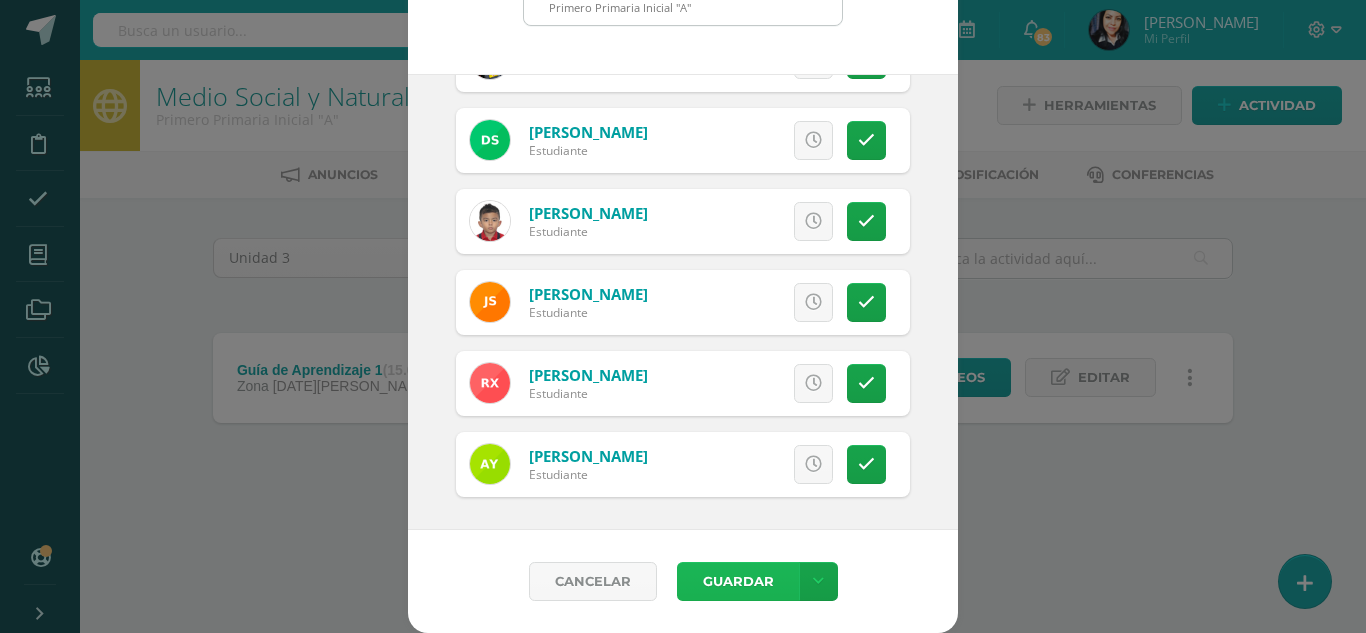 click on "Guardar" at bounding box center (738, 581) 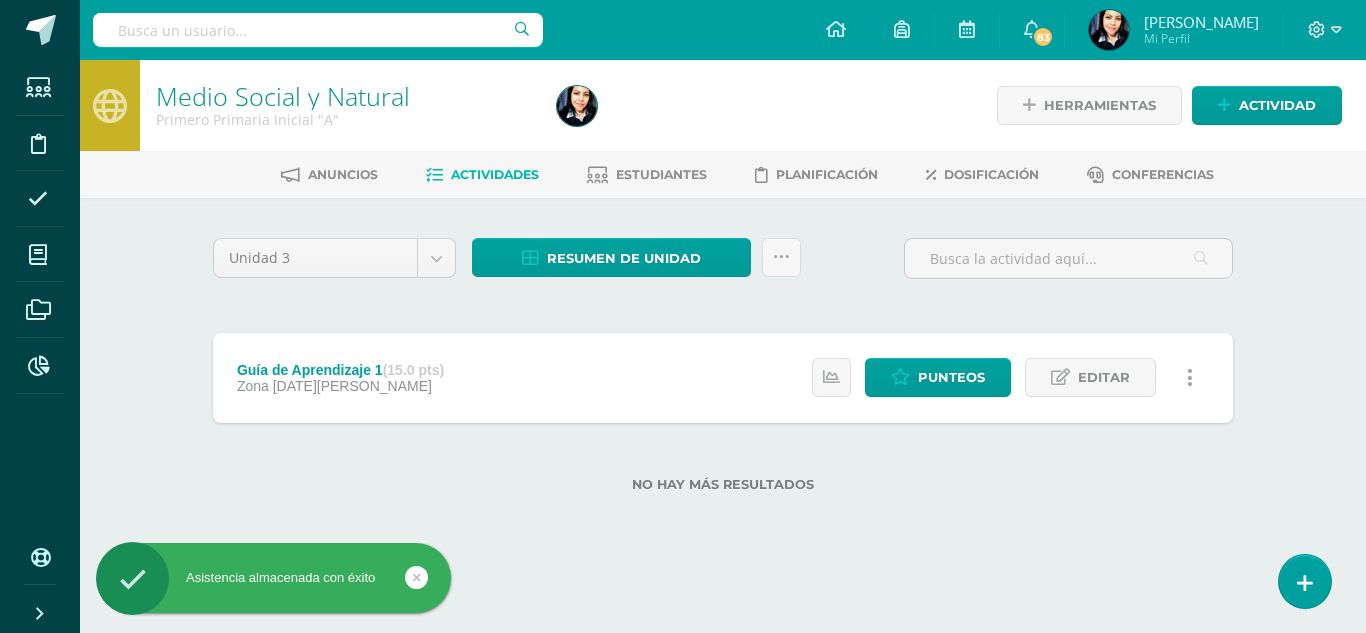 scroll, scrollTop: 0, scrollLeft: 0, axis: both 